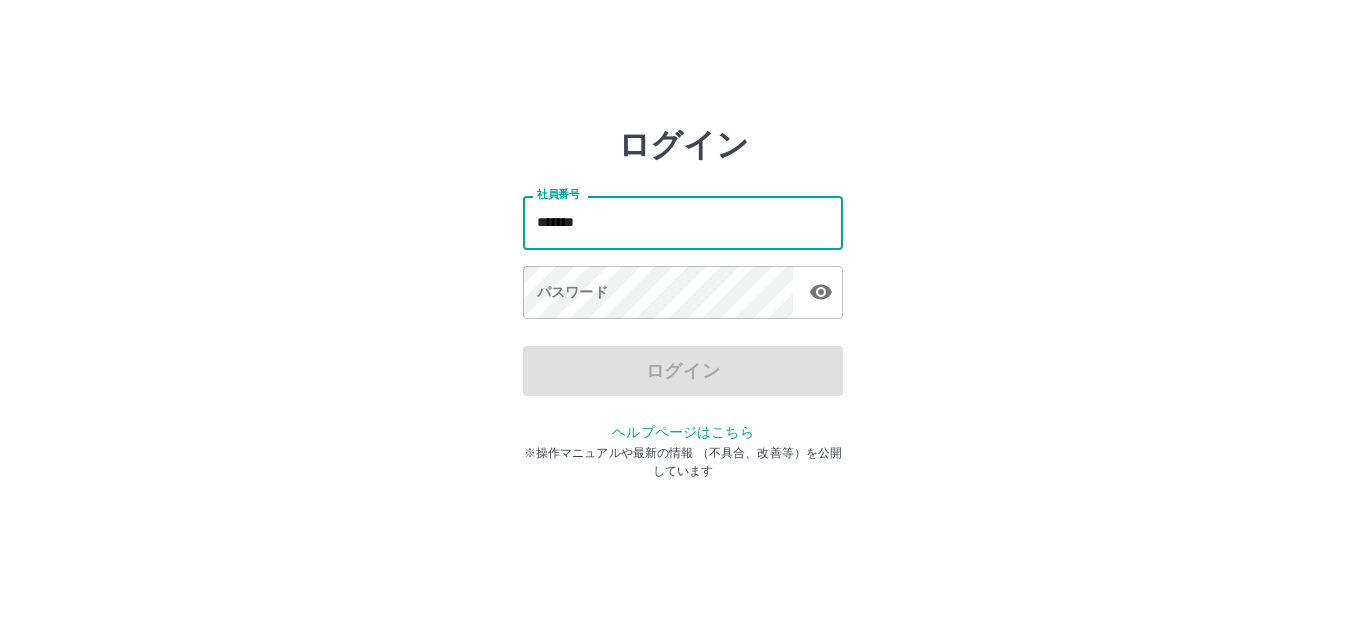 scroll, scrollTop: 0, scrollLeft: 0, axis: both 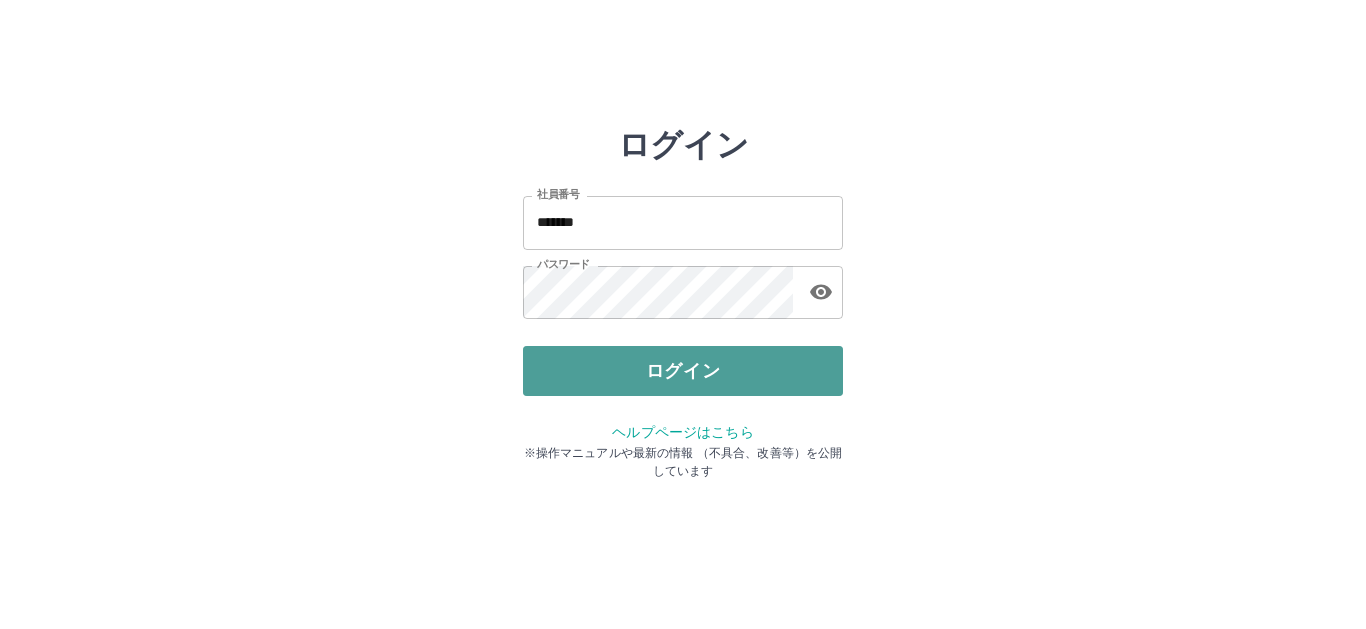 click on "ログイン" at bounding box center [683, 371] 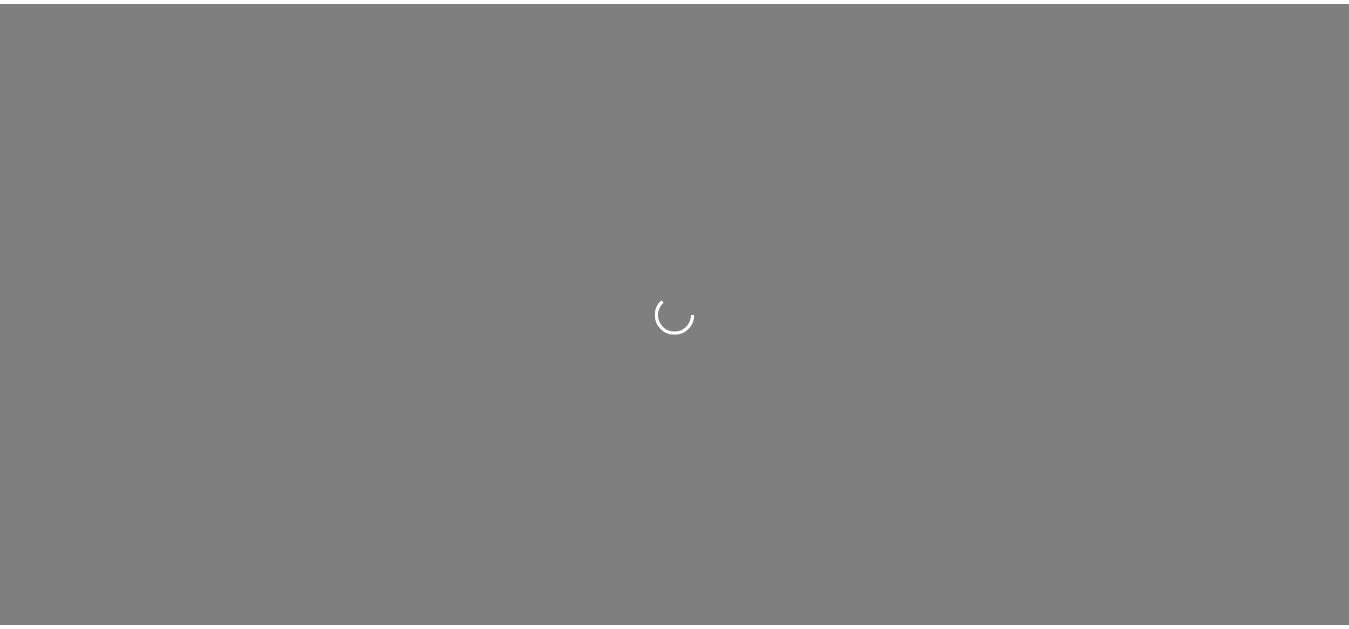scroll, scrollTop: 0, scrollLeft: 0, axis: both 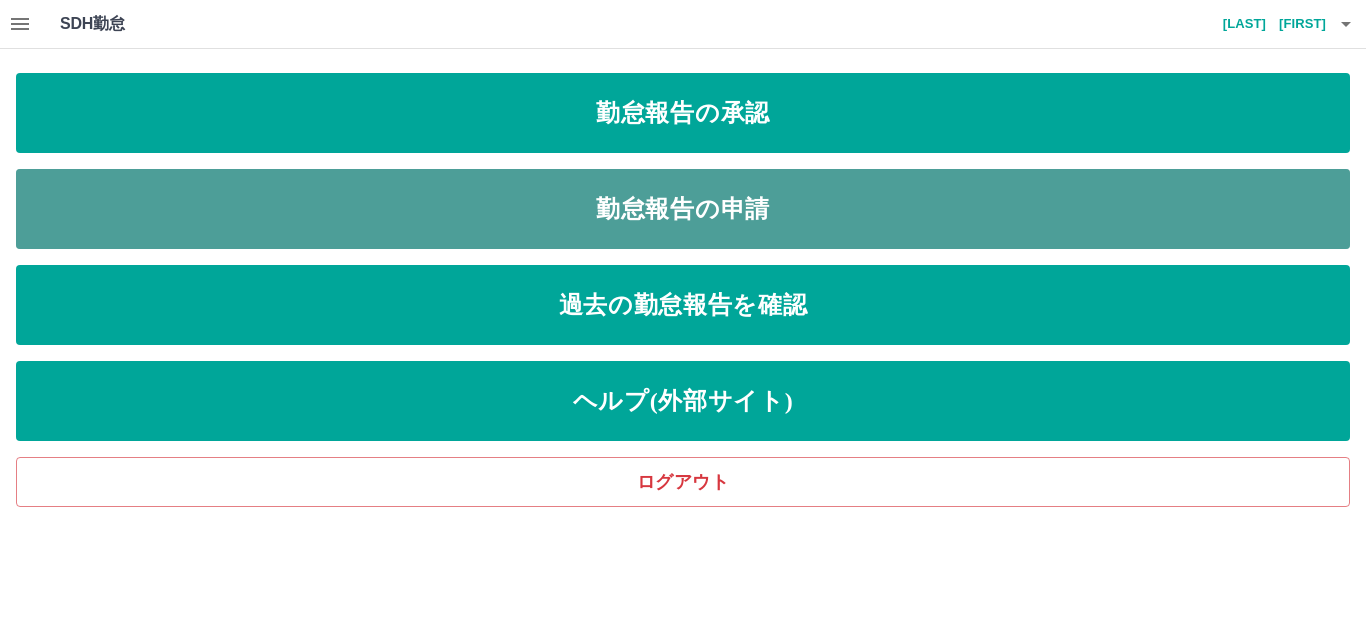click on "勤怠報告の申請" at bounding box center (683, 209) 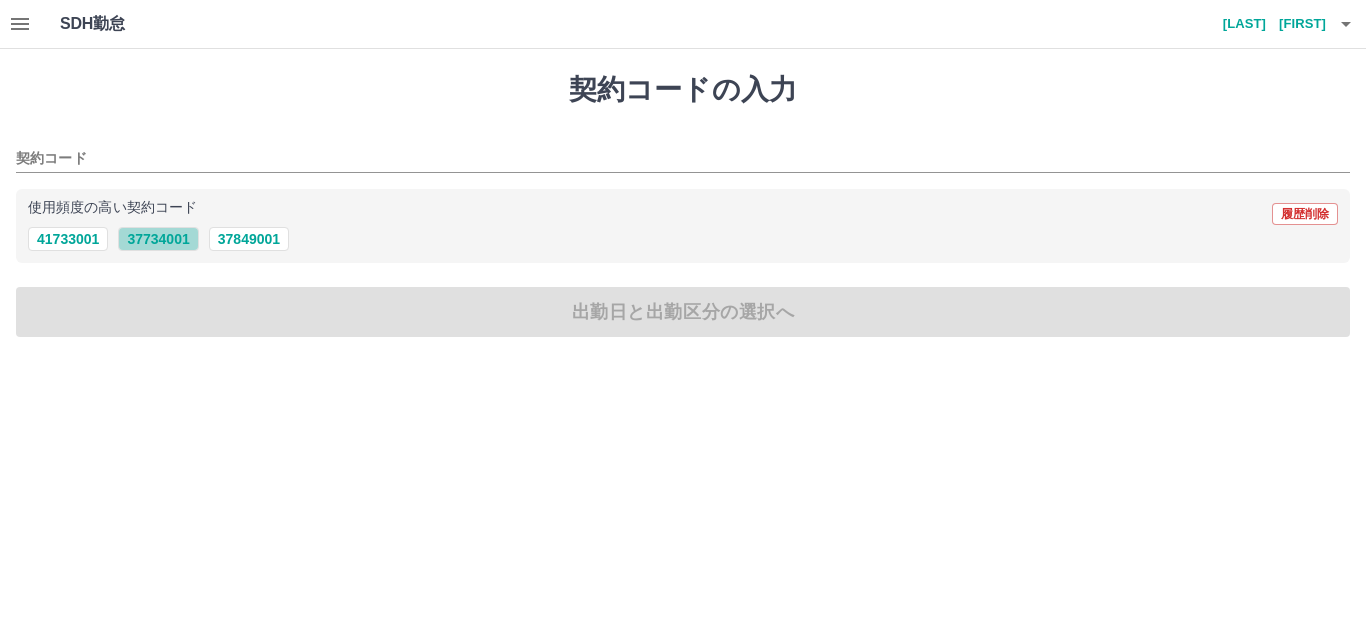 click on "37734001" at bounding box center [158, 239] 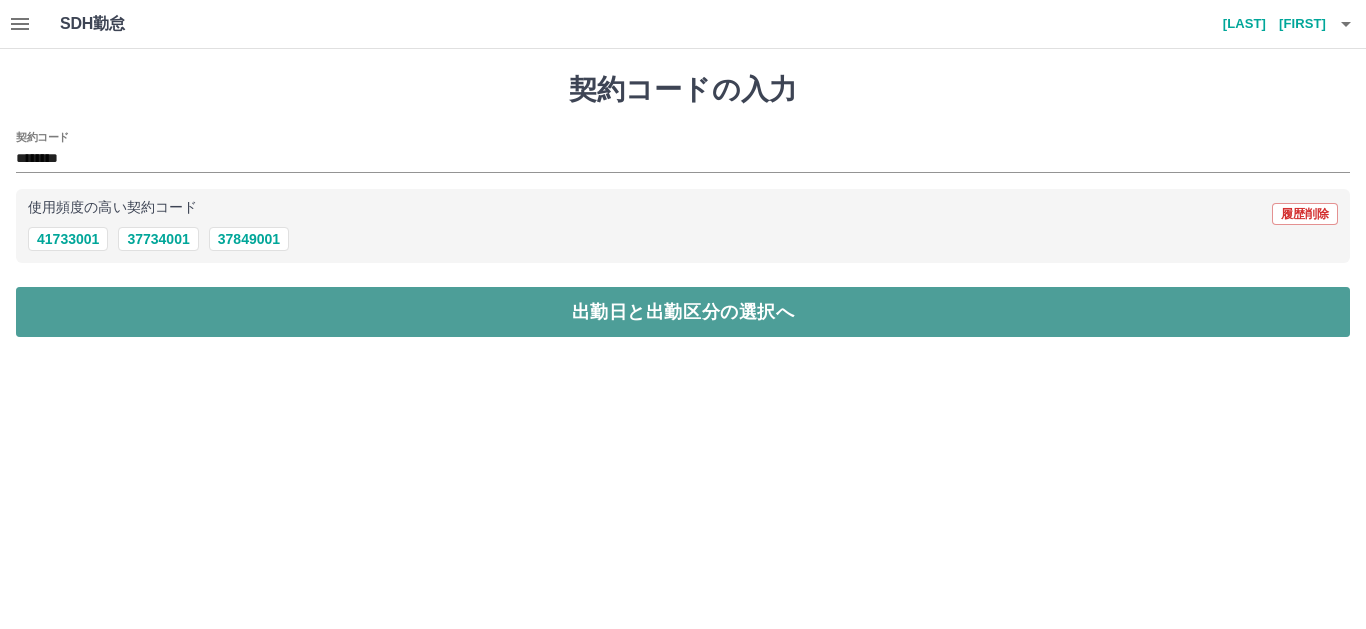 click on "出勤日と出勤区分の選択へ" at bounding box center (683, 312) 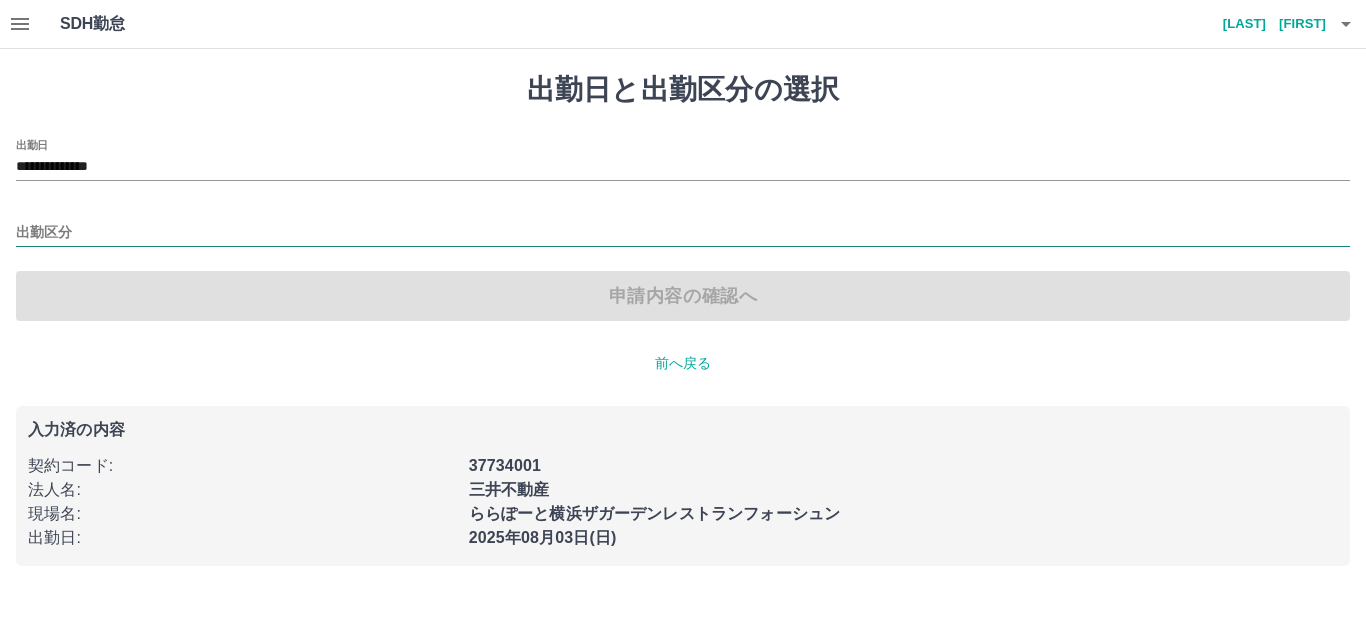 click on "出勤区分" at bounding box center [683, 233] 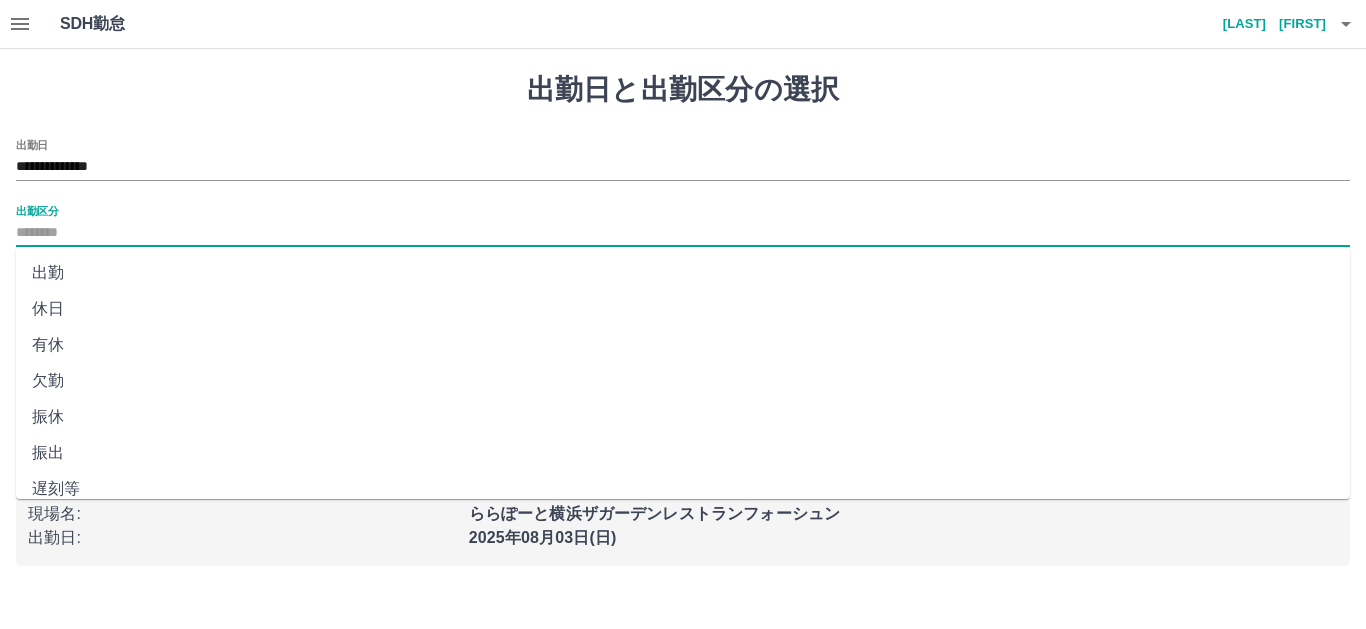 click on "出勤" at bounding box center (683, 273) 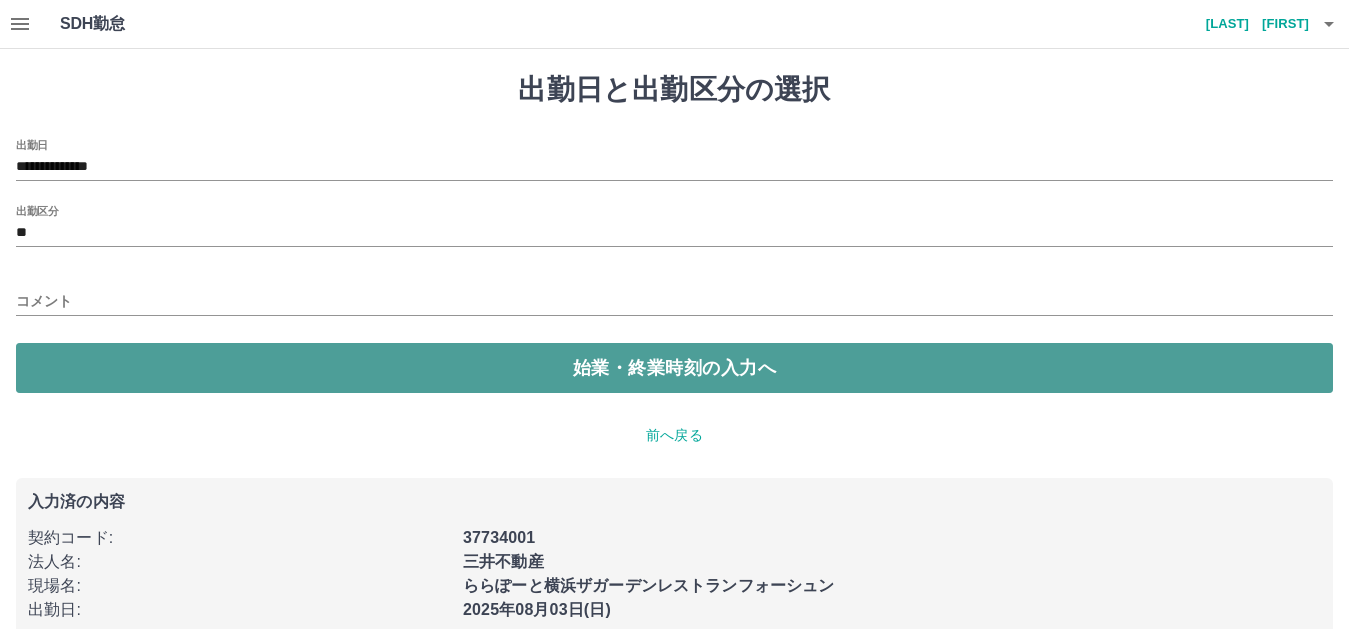click on "始業・終業時刻の入力へ" at bounding box center [674, 368] 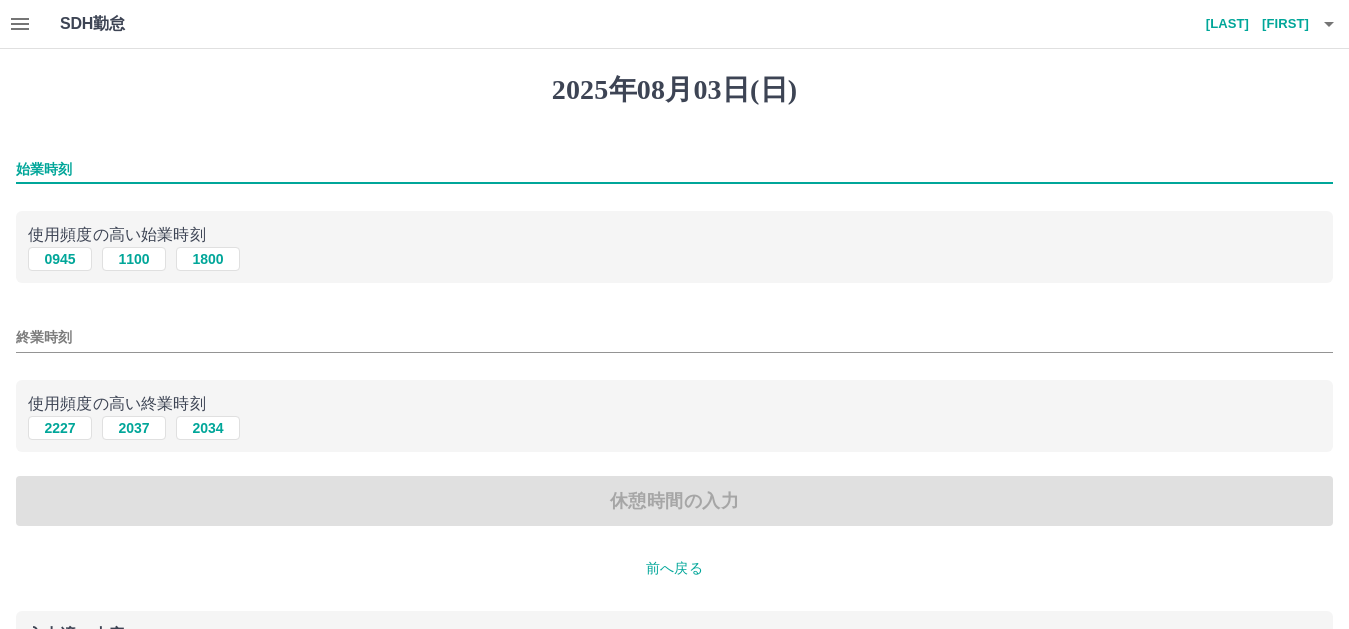 click on "始業時刻" at bounding box center [674, 169] 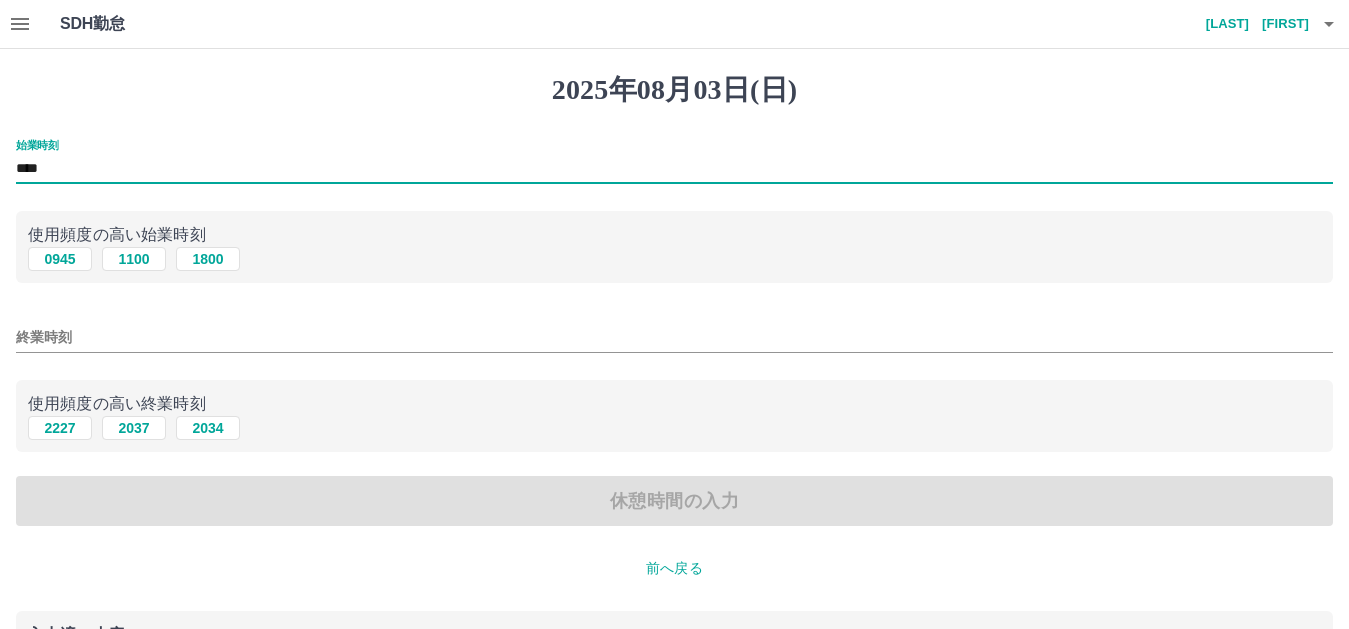 type on "****" 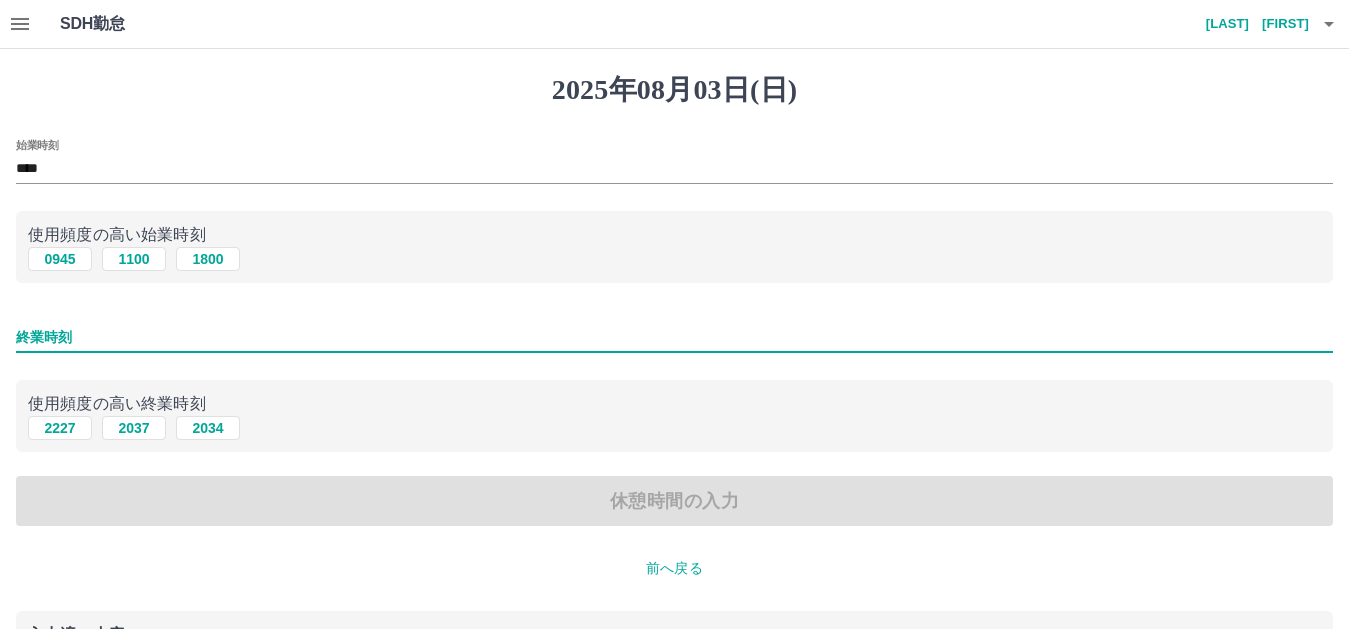 click on "終業時刻" at bounding box center [674, 337] 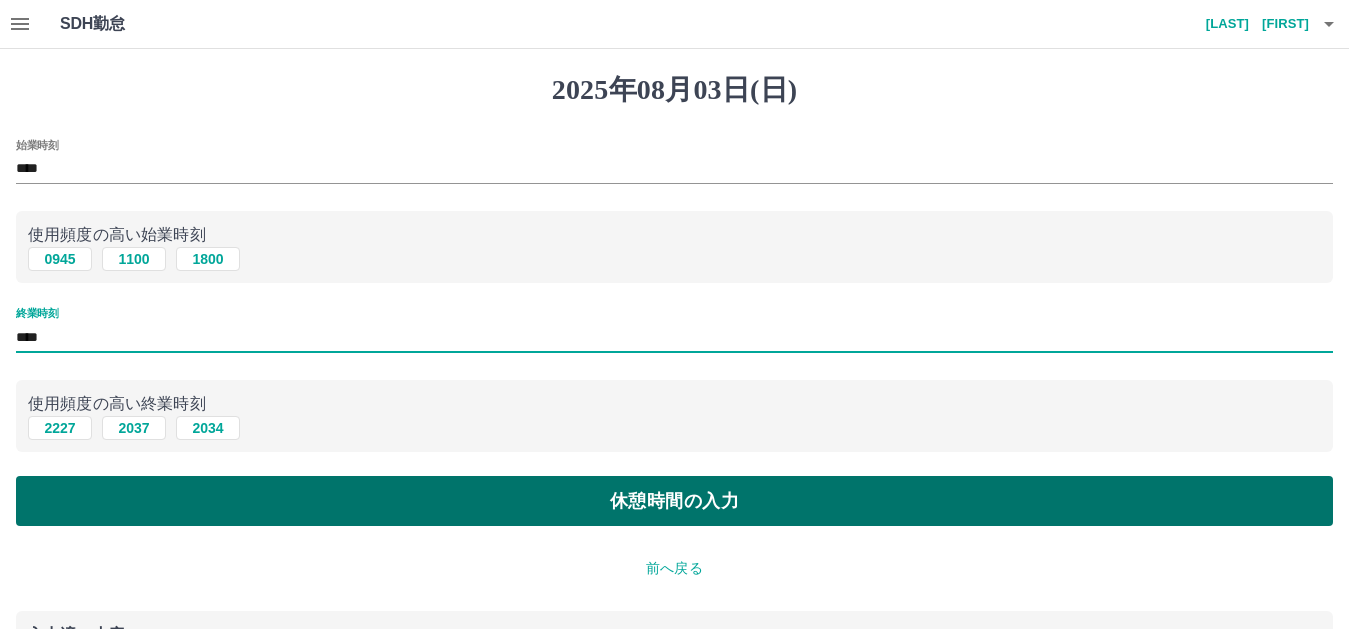 type on "****" 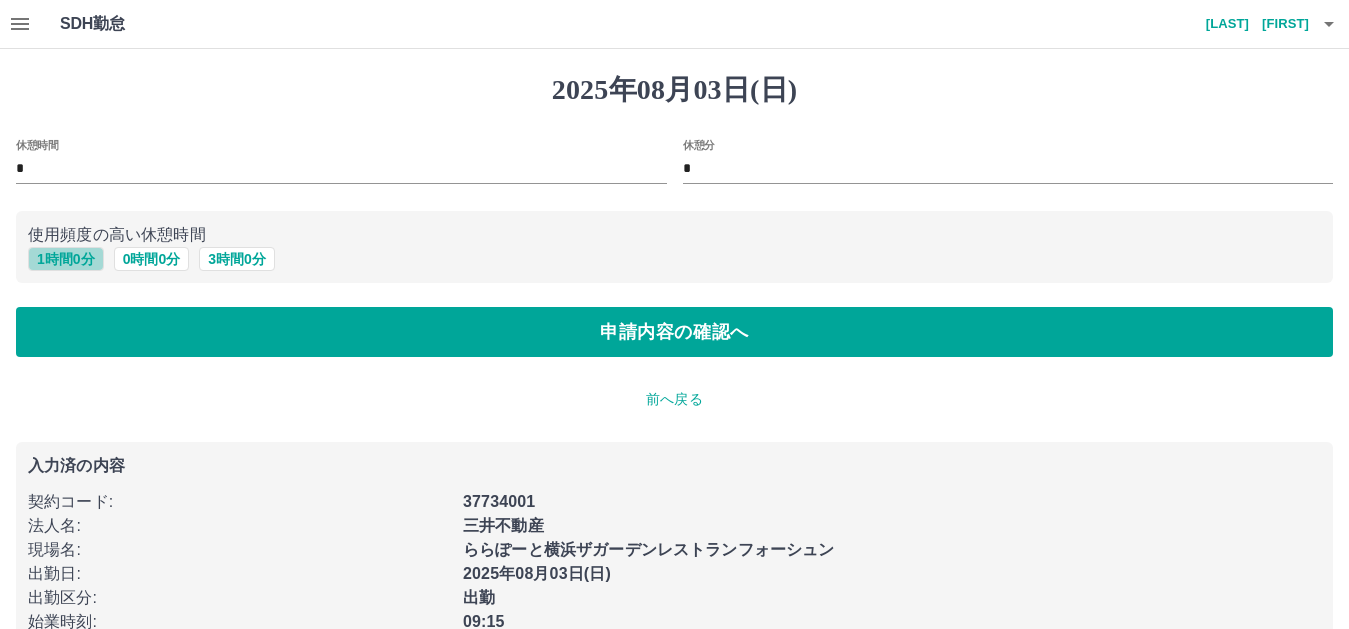 click on "1 時間 0 分" at bounding box center [66, 259] 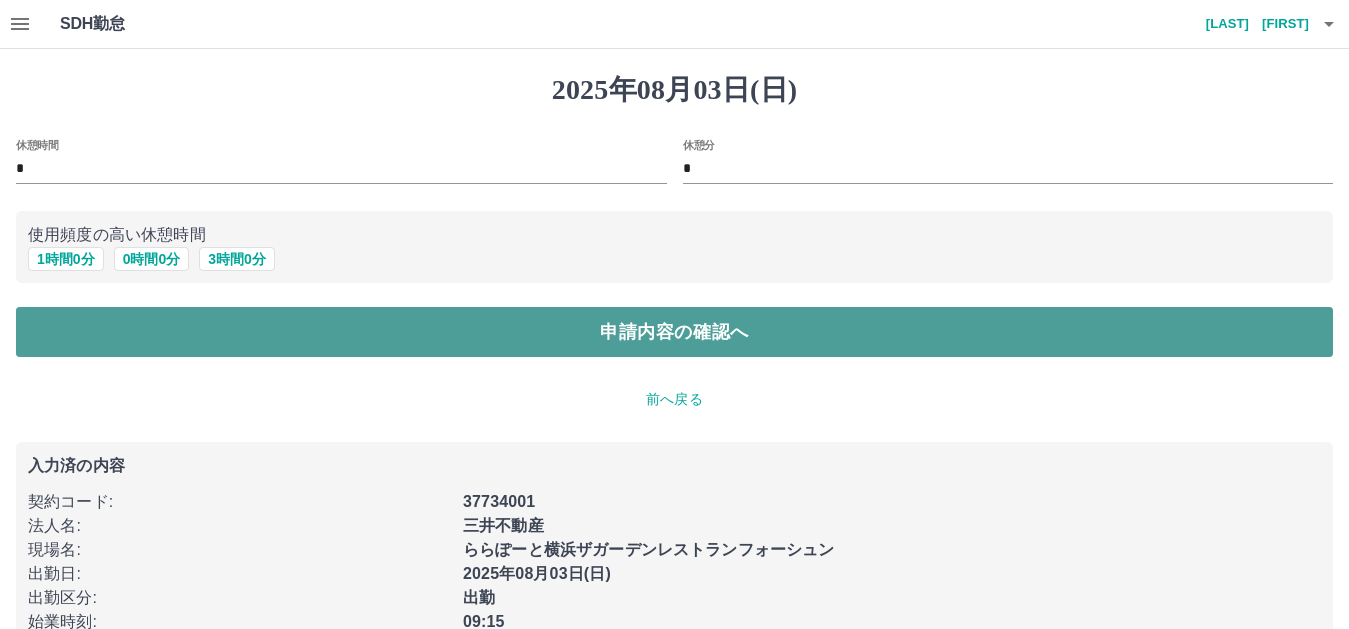 click on "申請内容の確認へ" at bounding box center (674, 332) 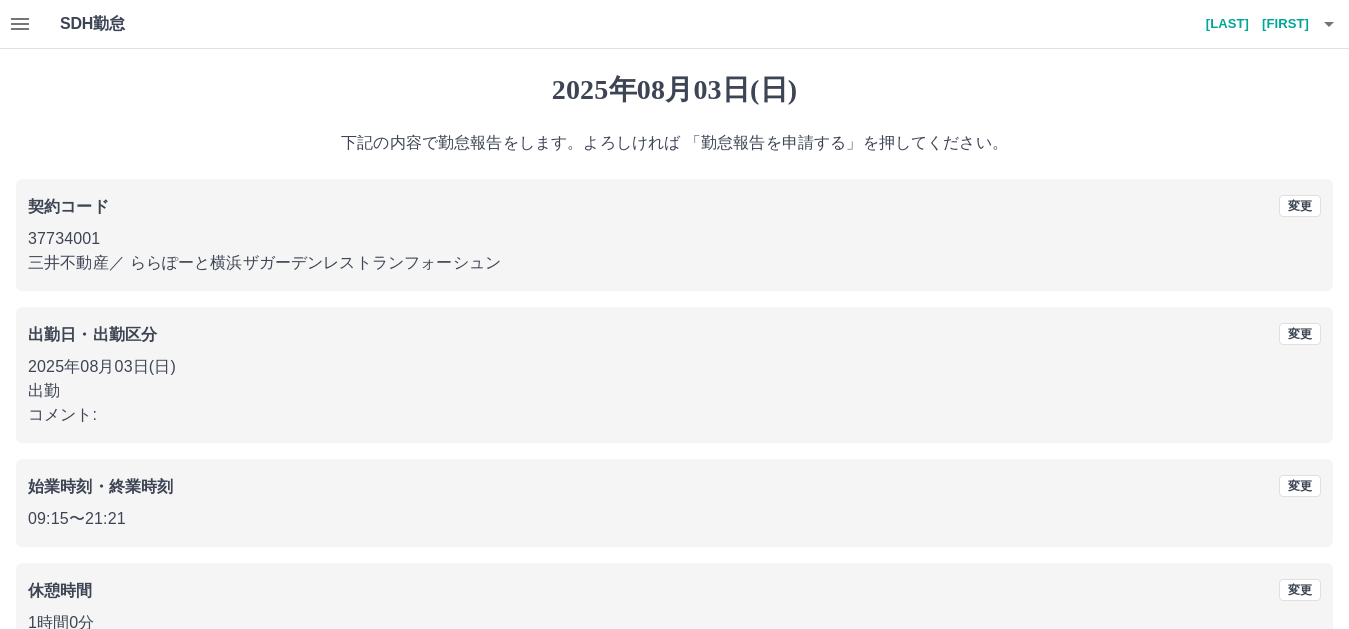 scroll, scrollTop: 120, scrollLeft: 0, axis: vertical 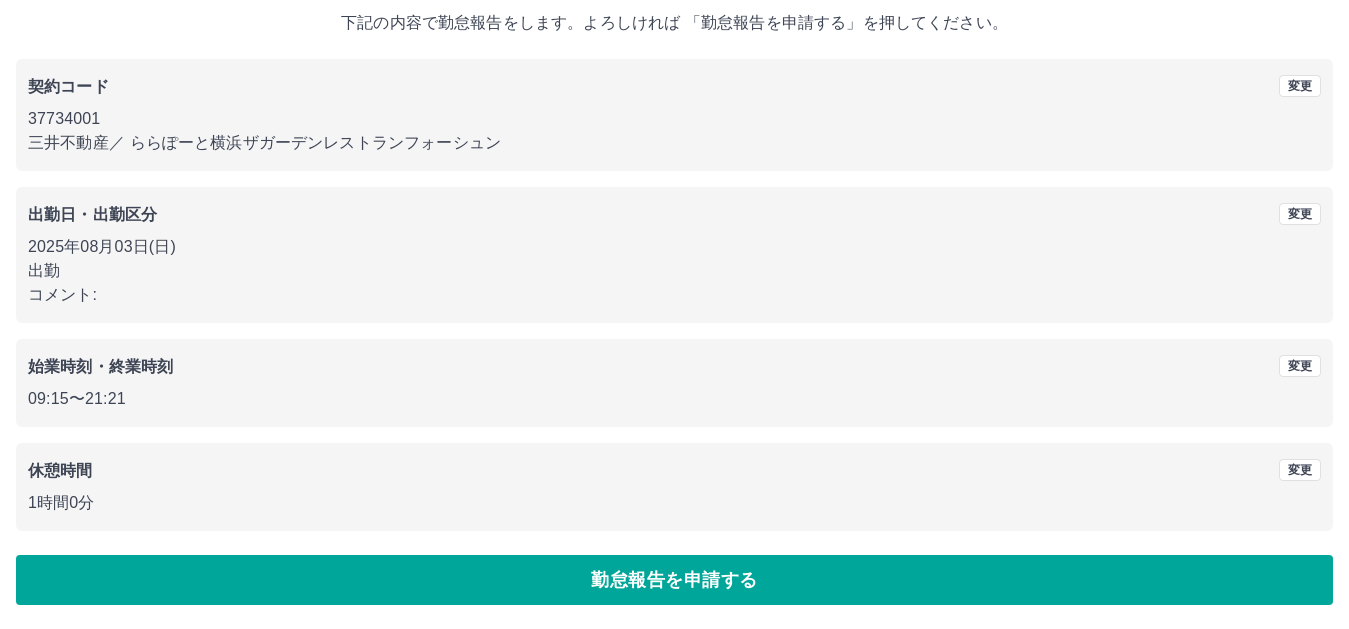 click on "勤怠報告を申請する" at bounding box center [674, 580] 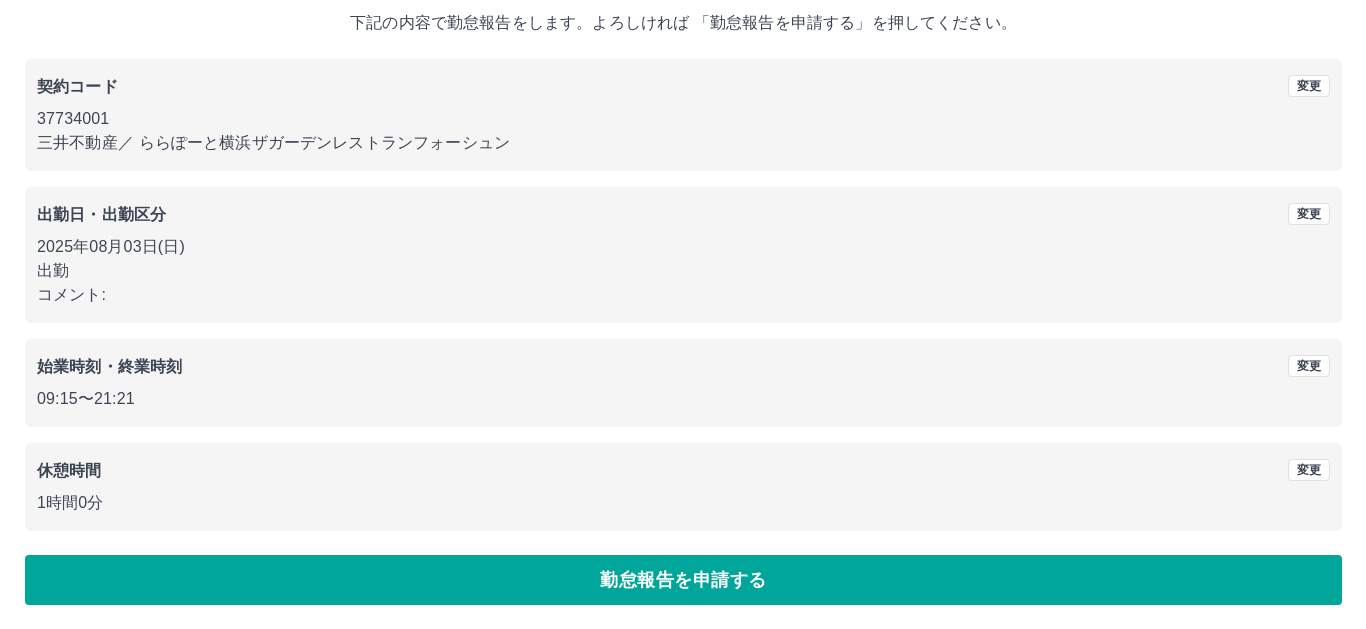 scroll, scrollTop: 0, scrollLeft: 0, axis: both 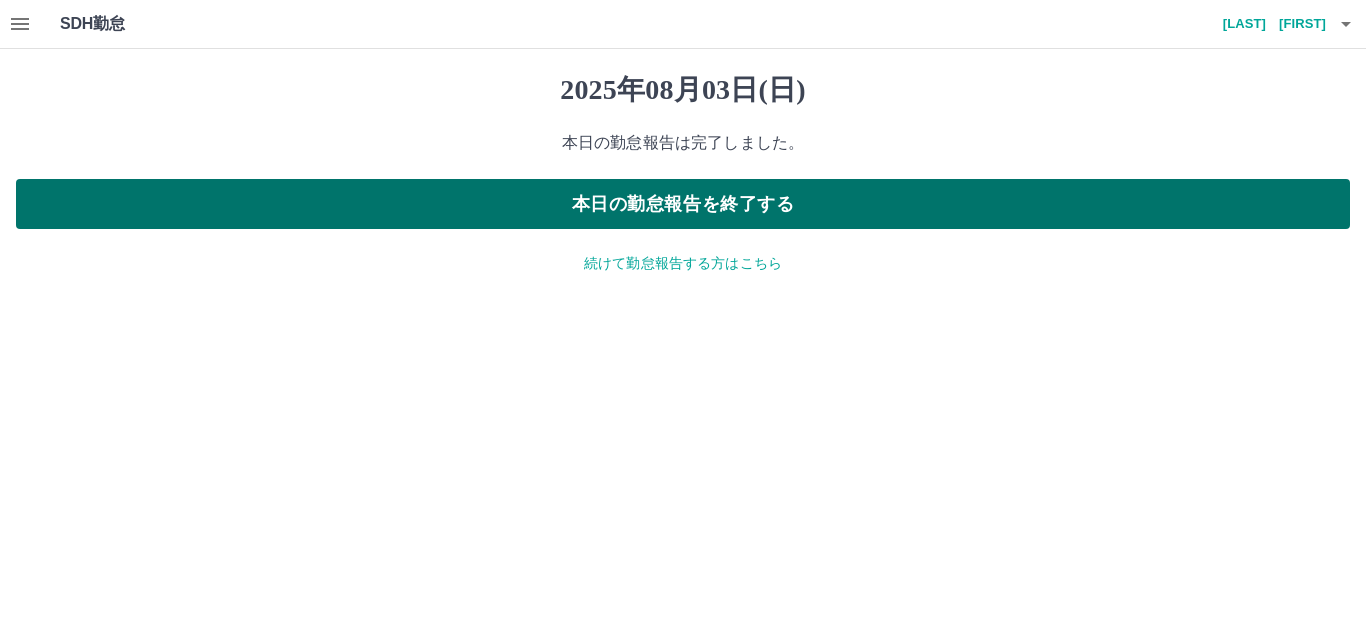 click on "本日の勤怠報告を終了する" at bounding box center (683, 204) 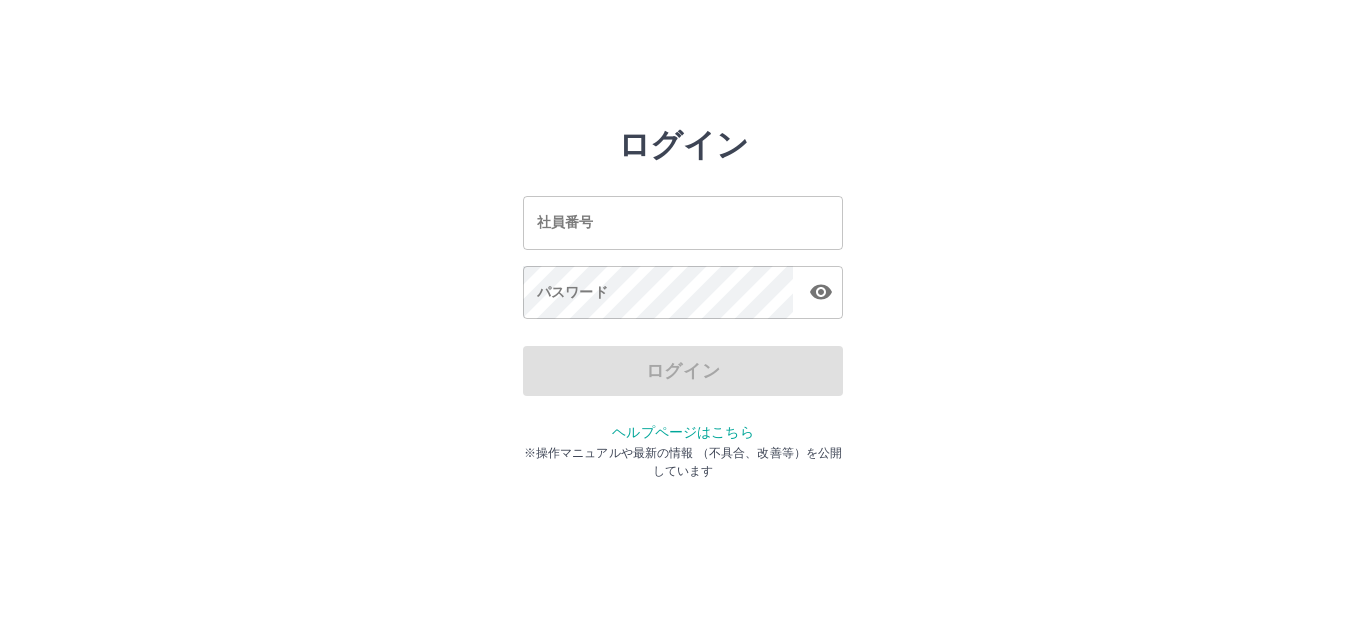 scroll, scrollTop: 0, scrollLeft: 0, axis: both 